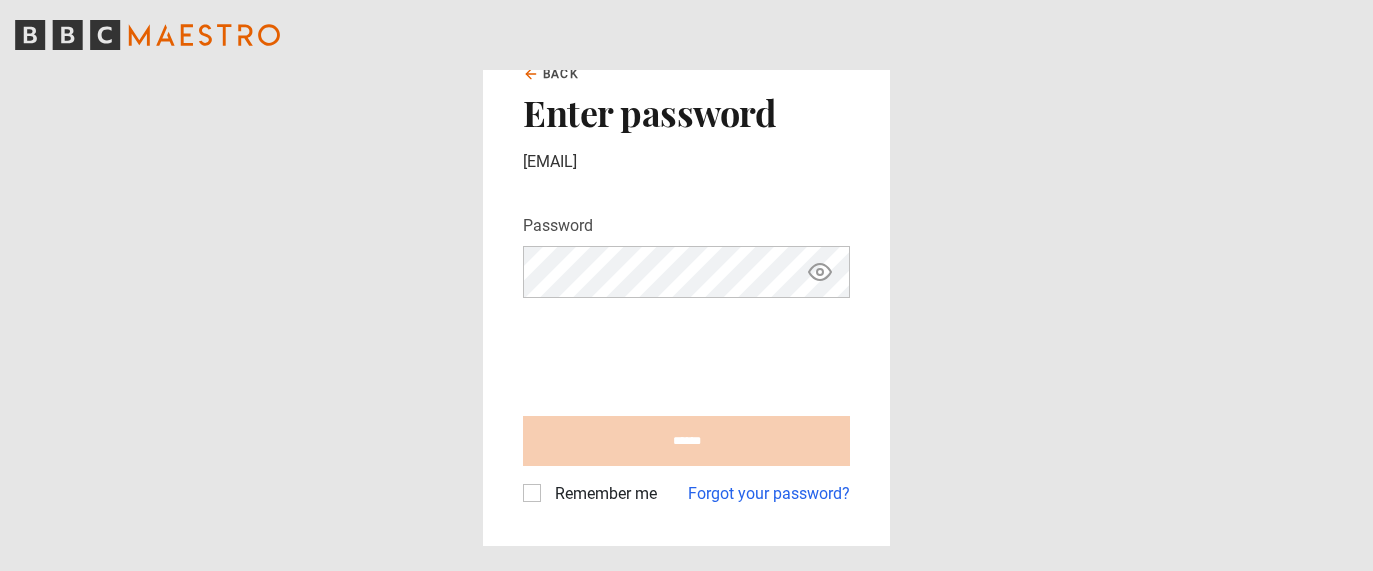 scroll, scrollTop: 0, scrollLeft: 0, axis: both 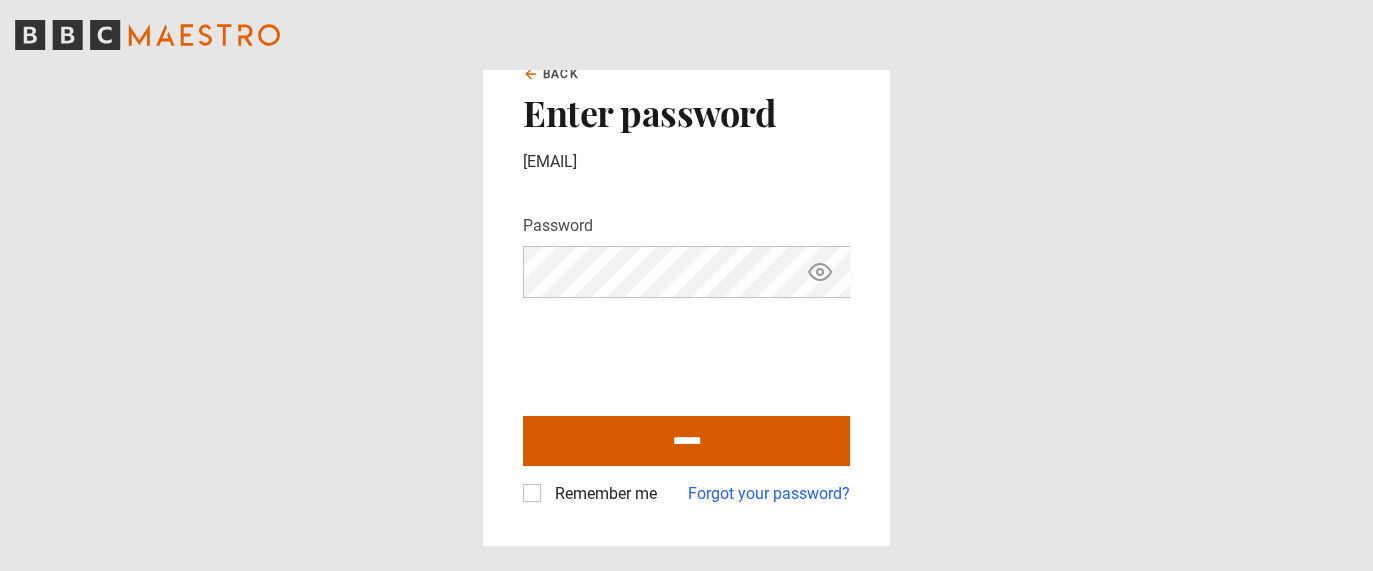 click on "******" at bounding box center [686, 441] 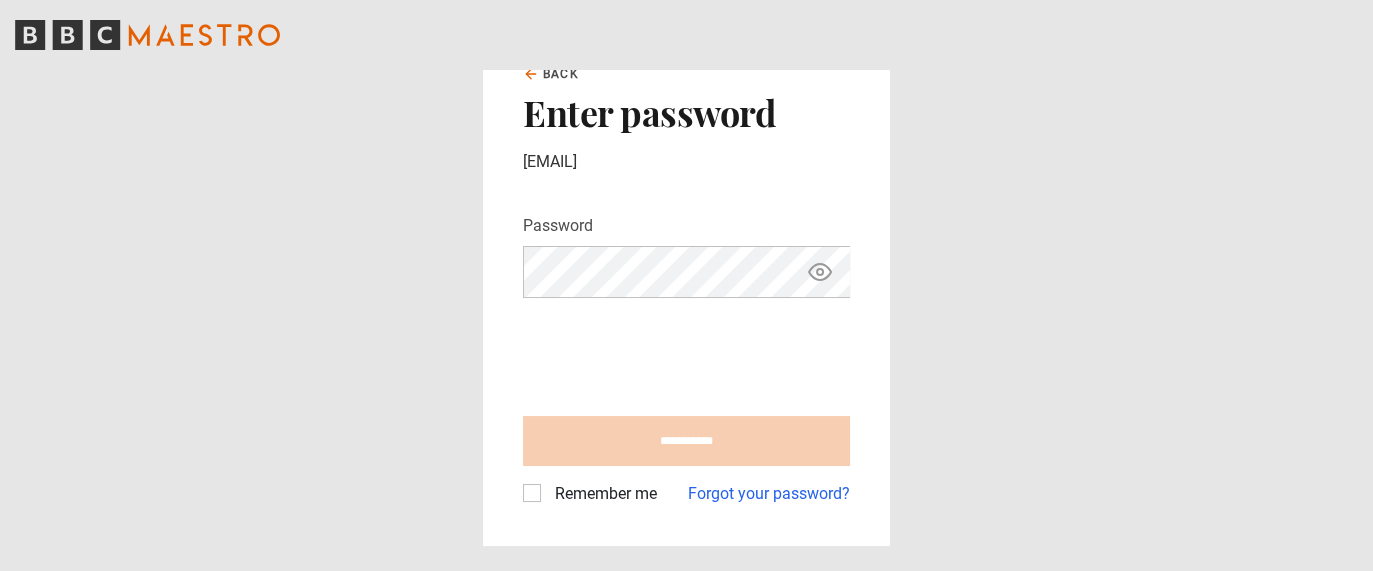 type on "**********" 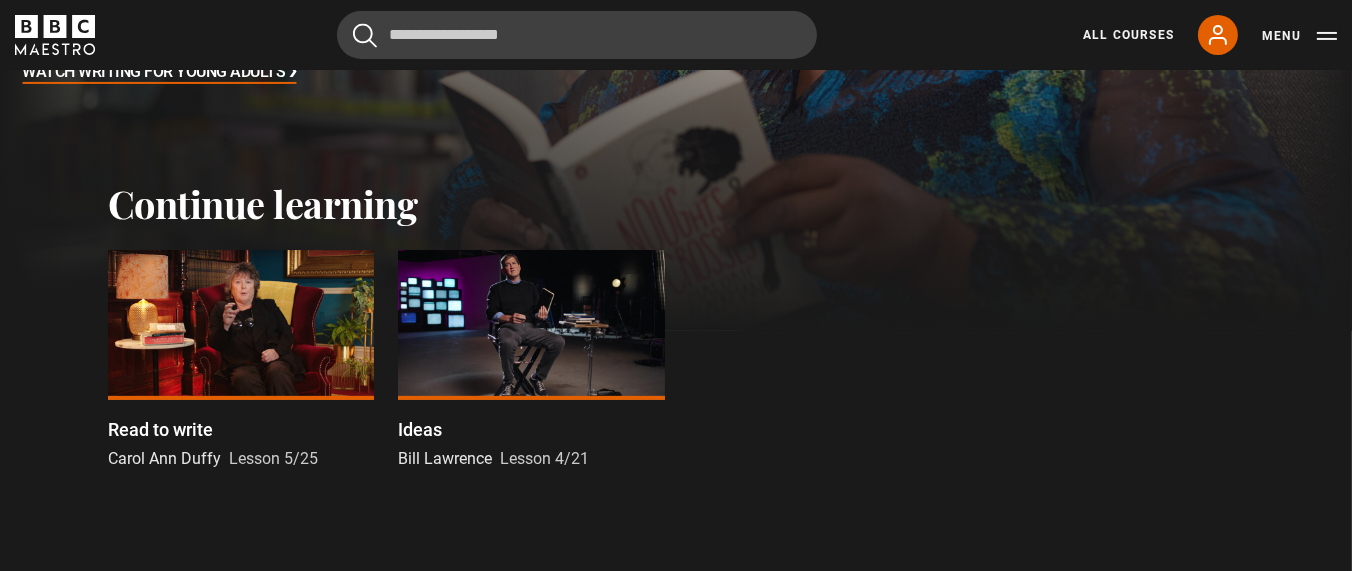 scroll, scrollTop: 500, scrollLeft: 0, axis: vertical 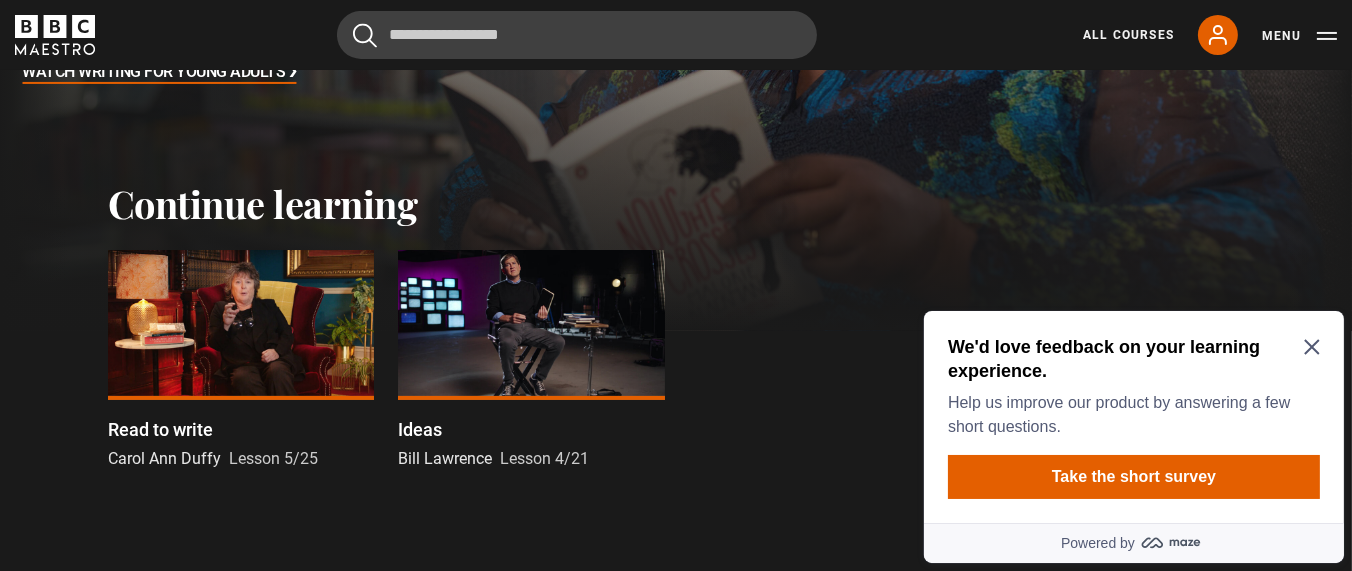click 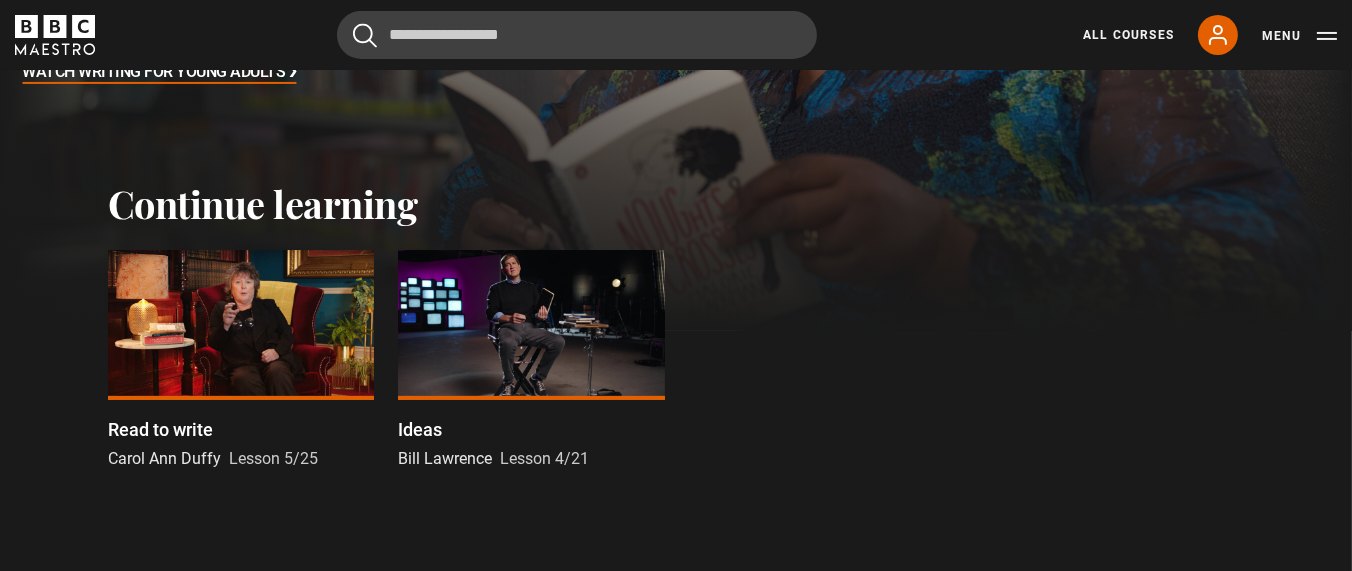 click at bounding box center [241, 325] 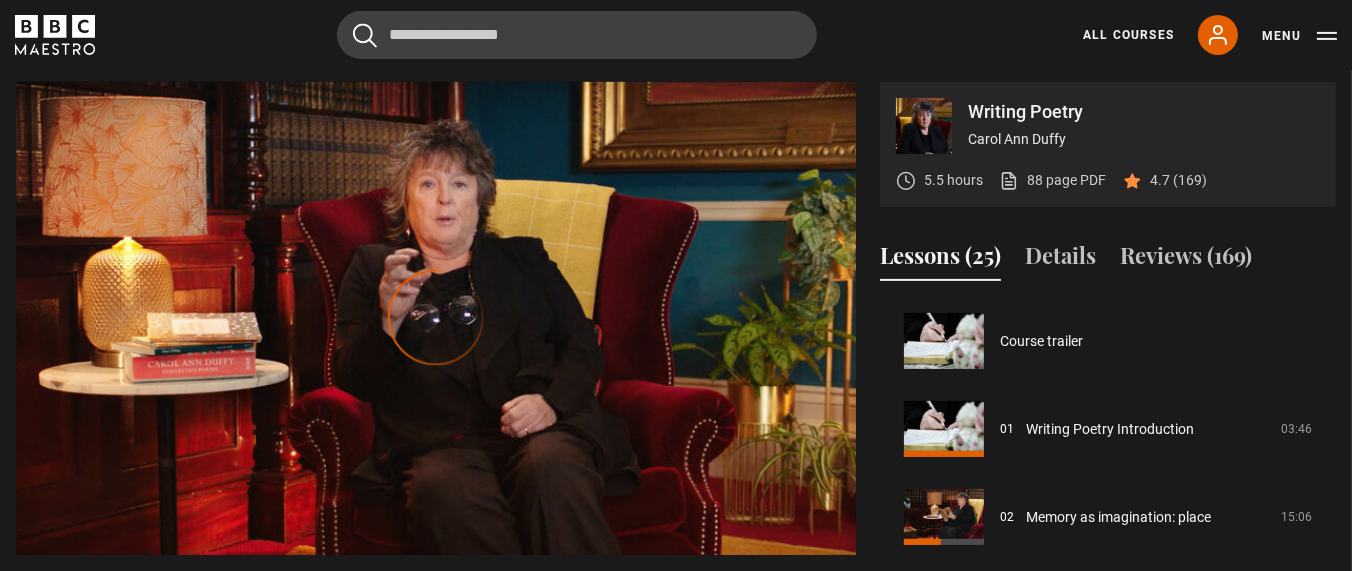 scroll, scrollTop: 847, scrollLeft: 0, axis: vertical 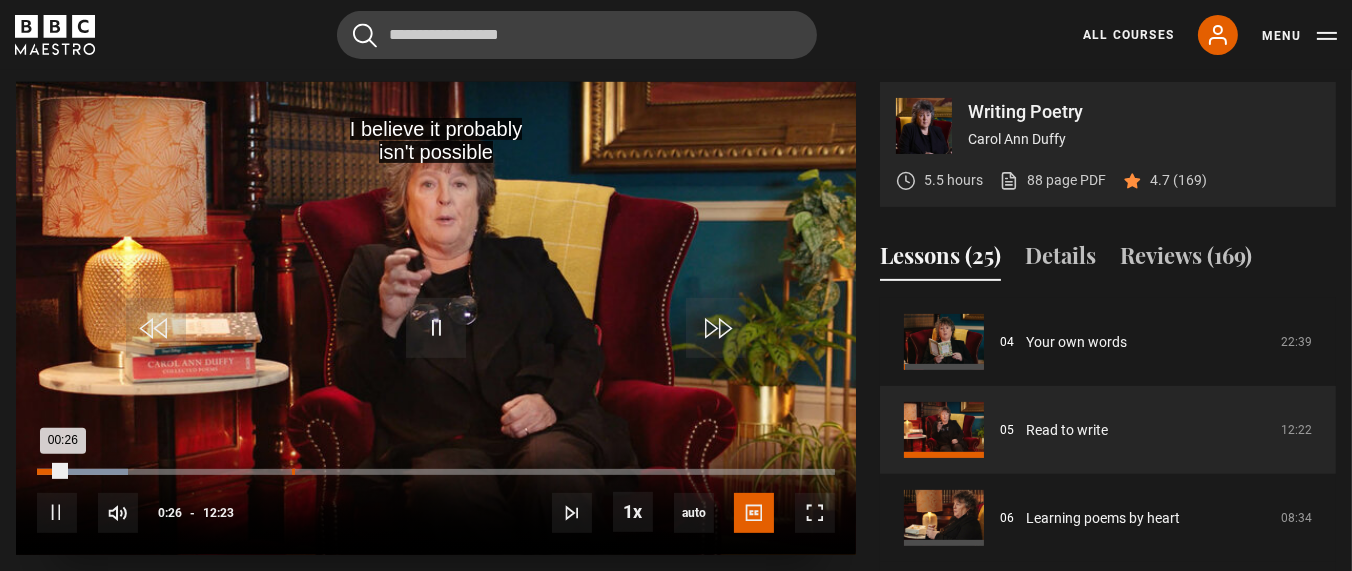 click on "03:57" at bounding box center (293, 472) 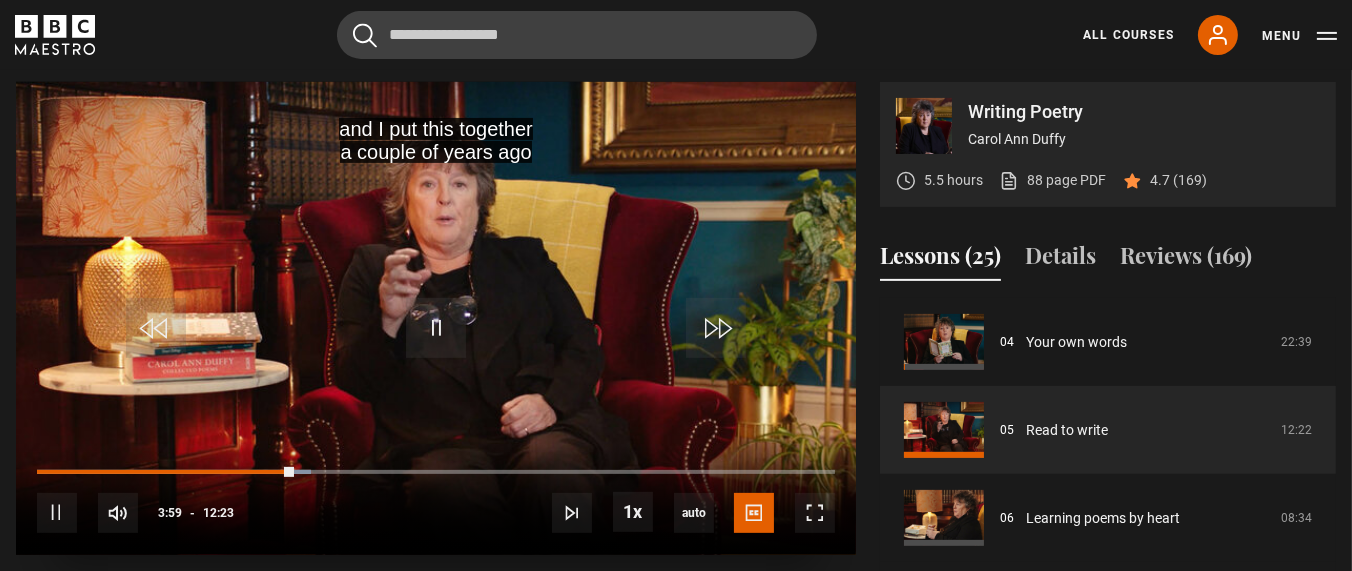 click on "10s Skip Back 10 seconds Pause 10s Skip Forward 10 seconds Loaded :  34.32% 08:40 03:59 Pause Mute Current Time  3:59 - Duration  12:23
Carol Ann [NAME]
Lesson 5
Read to write
1x Playback Rate 2x 1.5x 1x , selected 0.5x auto Quality 360p 720p 1080p 2160p Auto , selected Captions captions off English  Captions , selected" at bounding box center (436, 499) 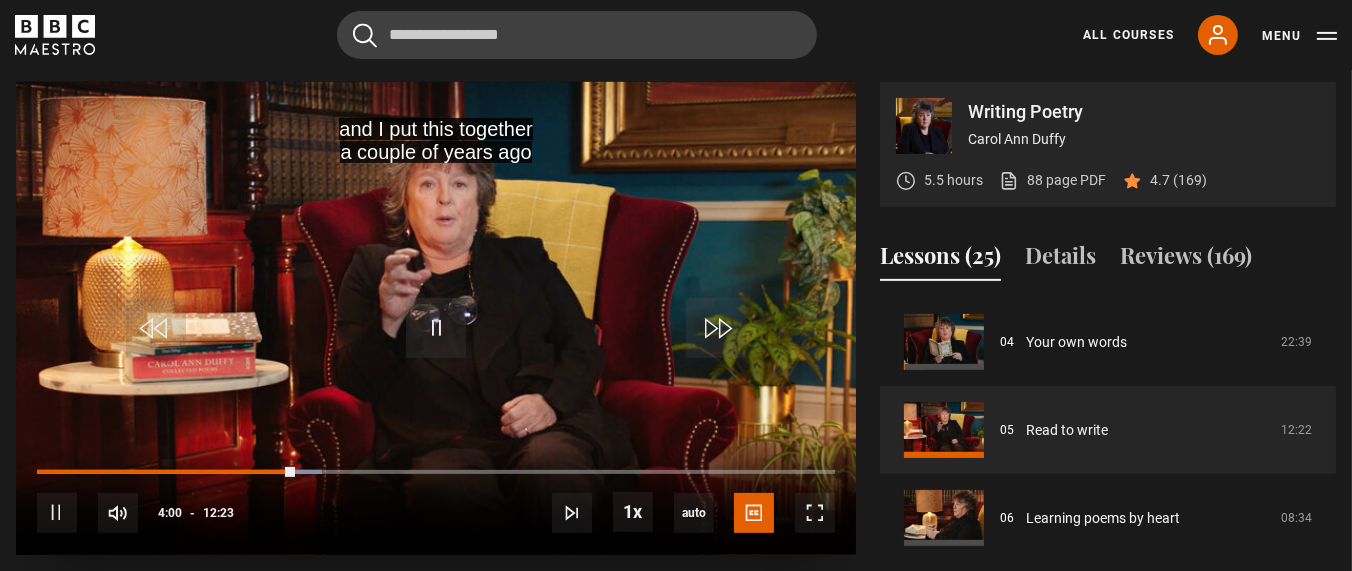 click on "10s Skip Back 10 seconds Pause 10s Skip Forward 10 seconds Loaded :  35.67% 08:43 04:00 Pause Mute Current Time  4:00 - Duration  12:23
Carol Ann [NAME]
Lesson 5
Read to write
1x Playback Rate 2x 1.5x 1x , selected 0.5x auto Quality 360p 720p 1080p 2160p Auto , selected Captions captions off English  Captions , selected" at bounding box center [436, 499] 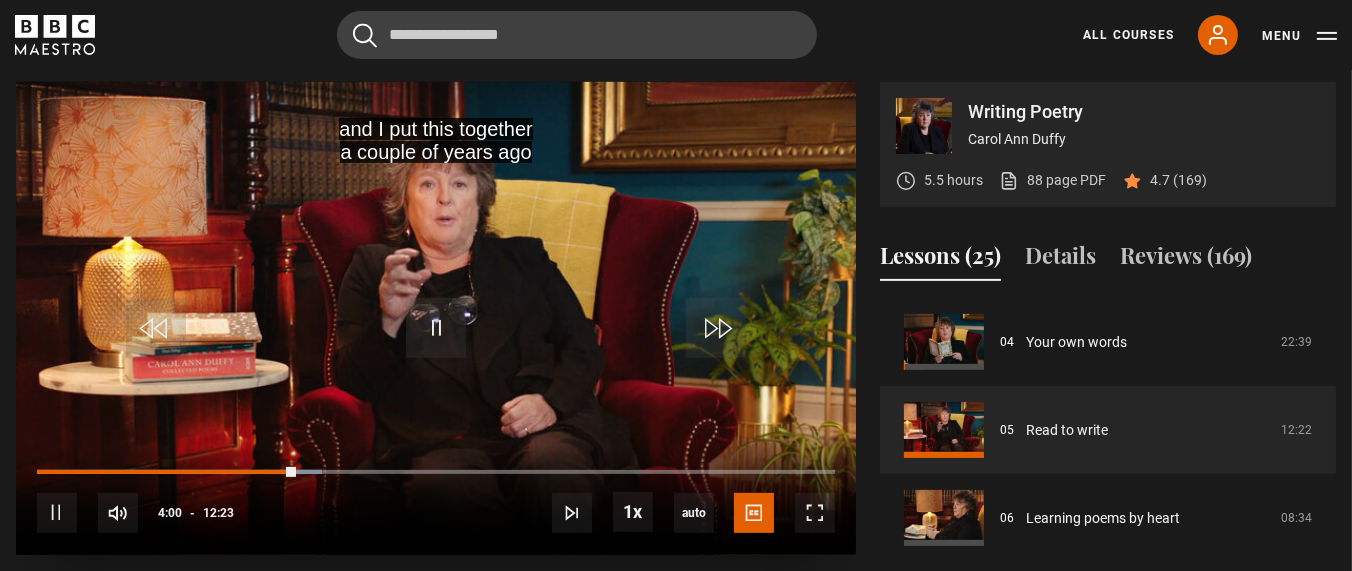 click on "10s Skip Back 10 seconds Pause 10s Skip Forward 10 seconds Loaded :  35.67% 09:00 04:00 Pause Mute Current Time  4:00 - Duration  12:23
Carol Ann Duffy
Lesson 5
Read to write
1x Playback Rate 2x 1.5x 1x , selected 0.5x auto Quality 360p 720p 1080p 2160p Auto , selected Captions captions off English  Captions , selected" at bounding box center [436, 499] 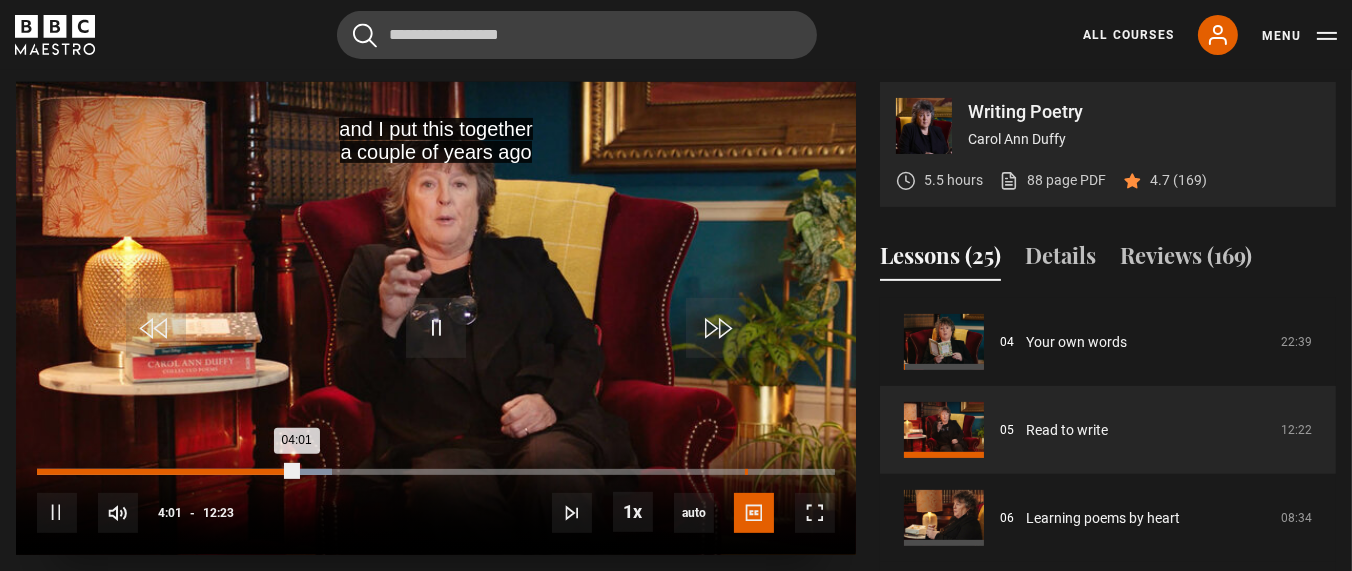 click on "Loaded :  37.01% 10:58 04:01" at bounding box center (436, 472) 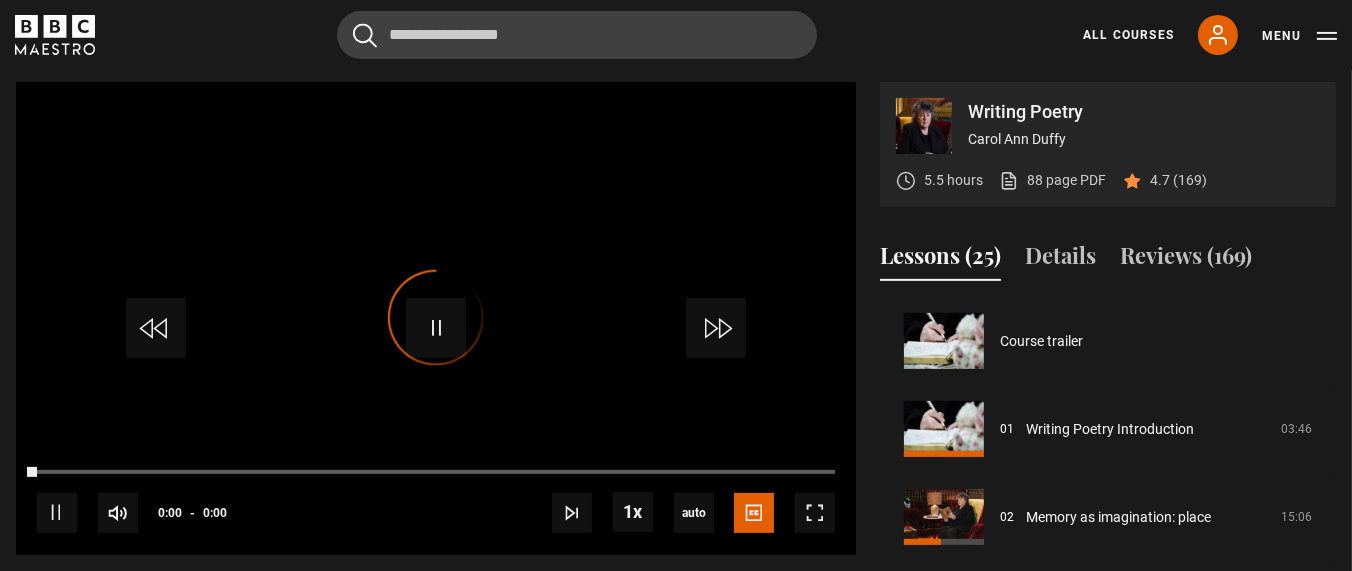 scroll, scrollTop: 439, scrollLeft: 0, axis: vertical 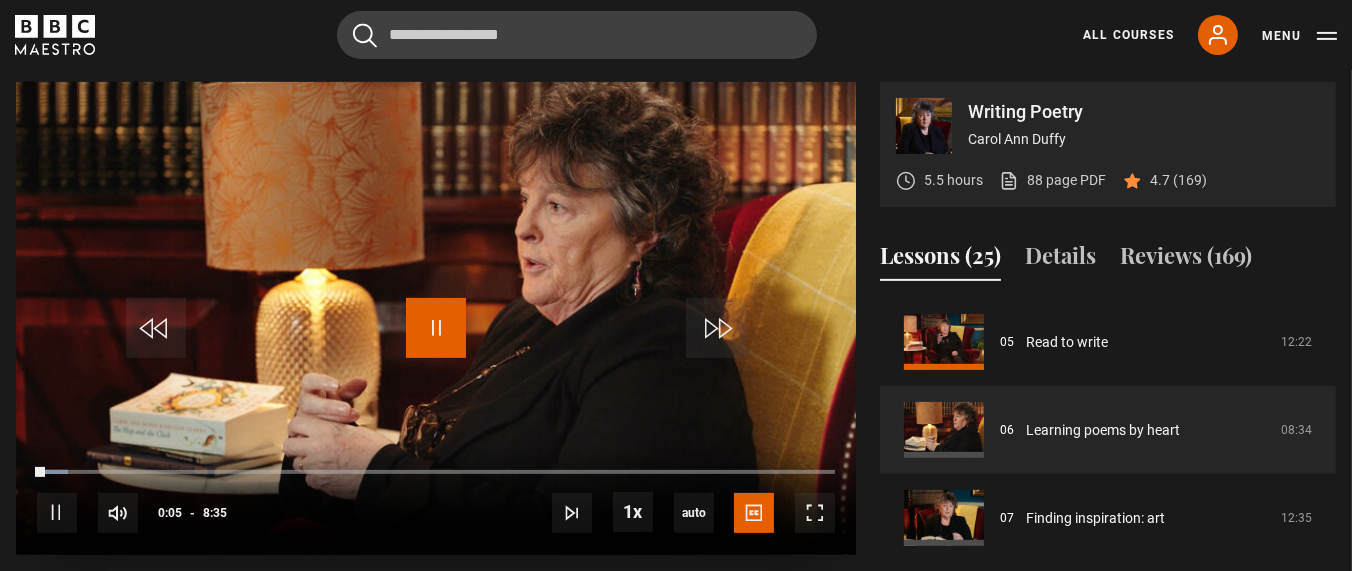 click at bounding box center (436, 328) 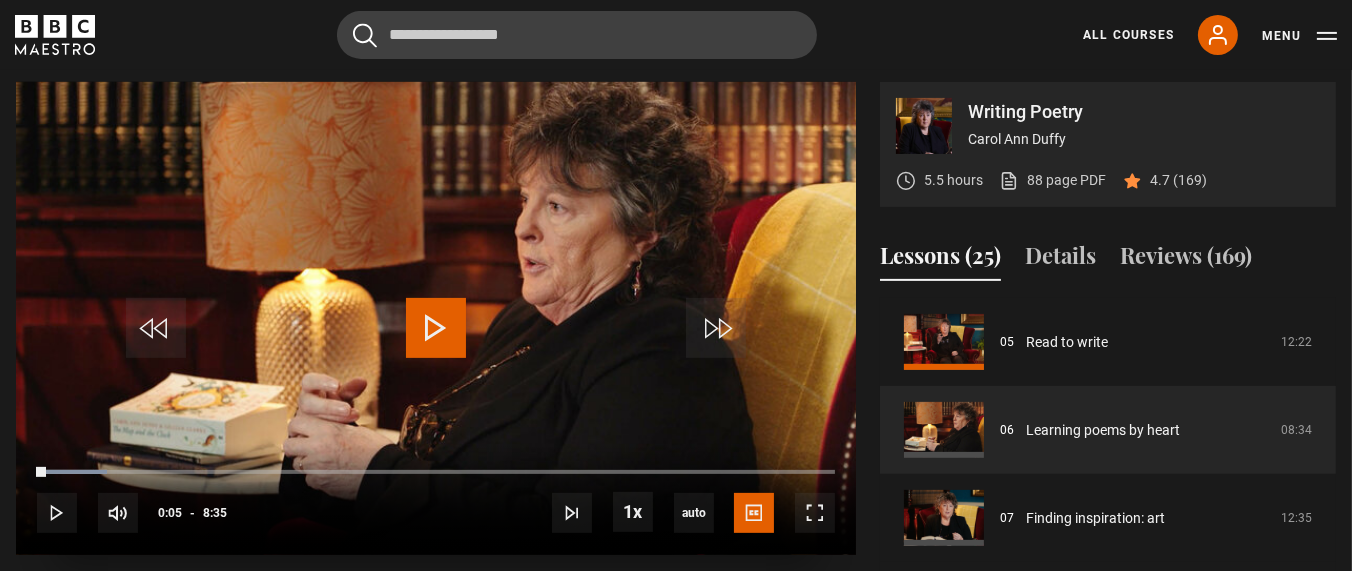 click at bounding box center (436, 328) 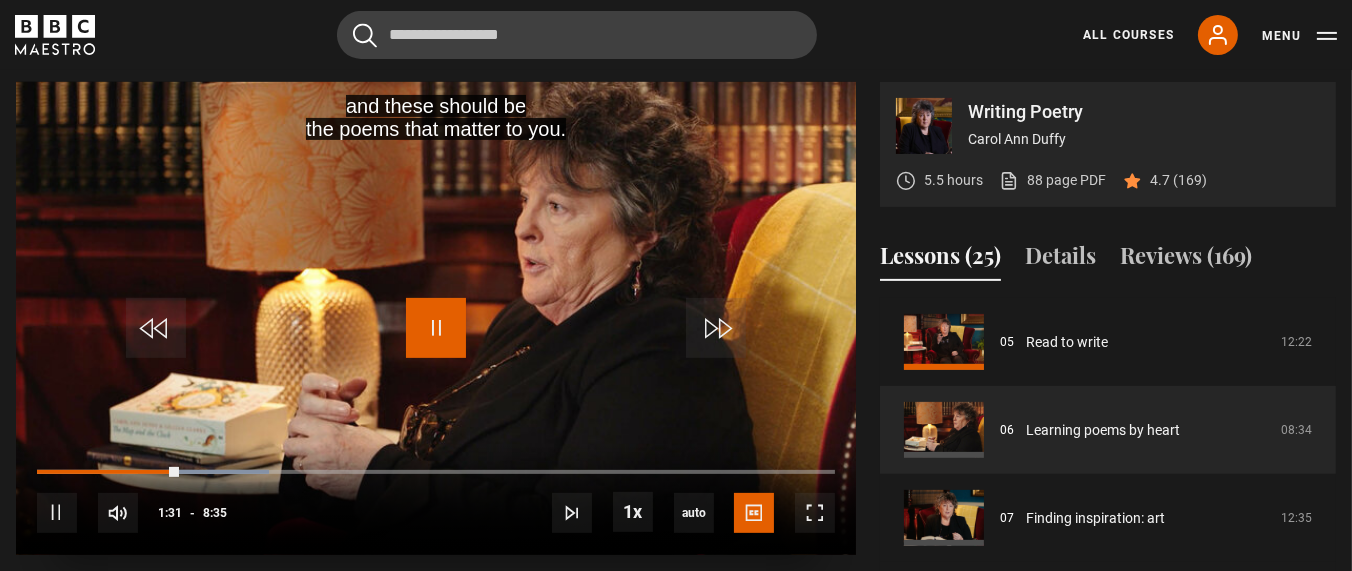 click at bounding box center (436, 328) 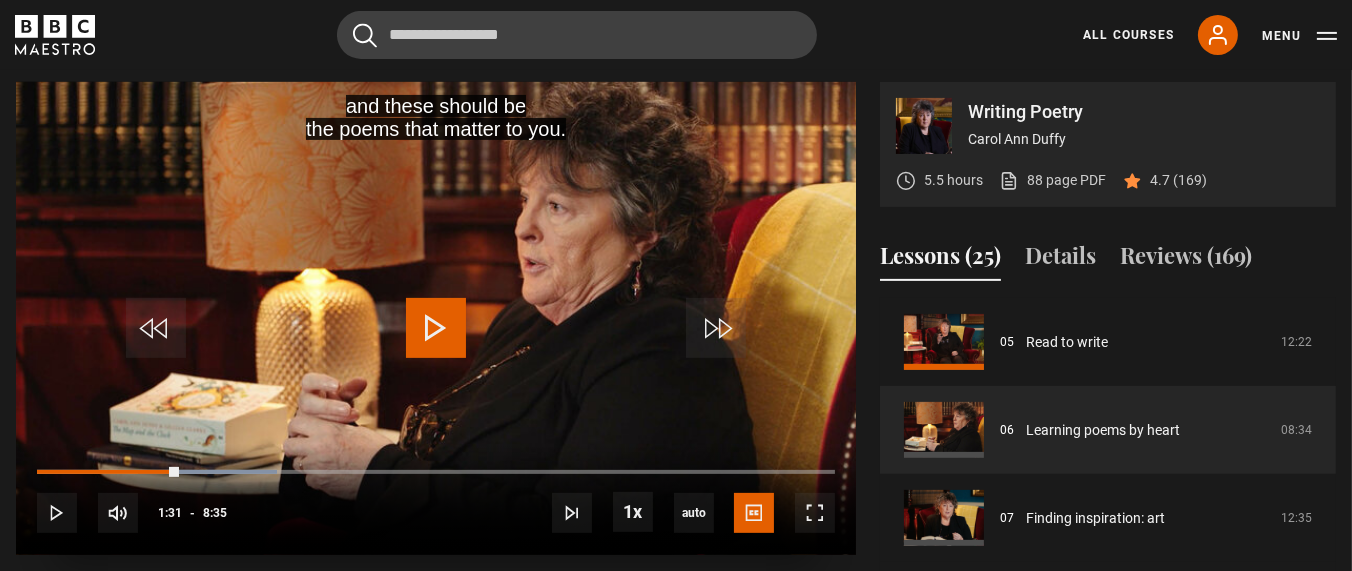click at bounding box center [436, 328] 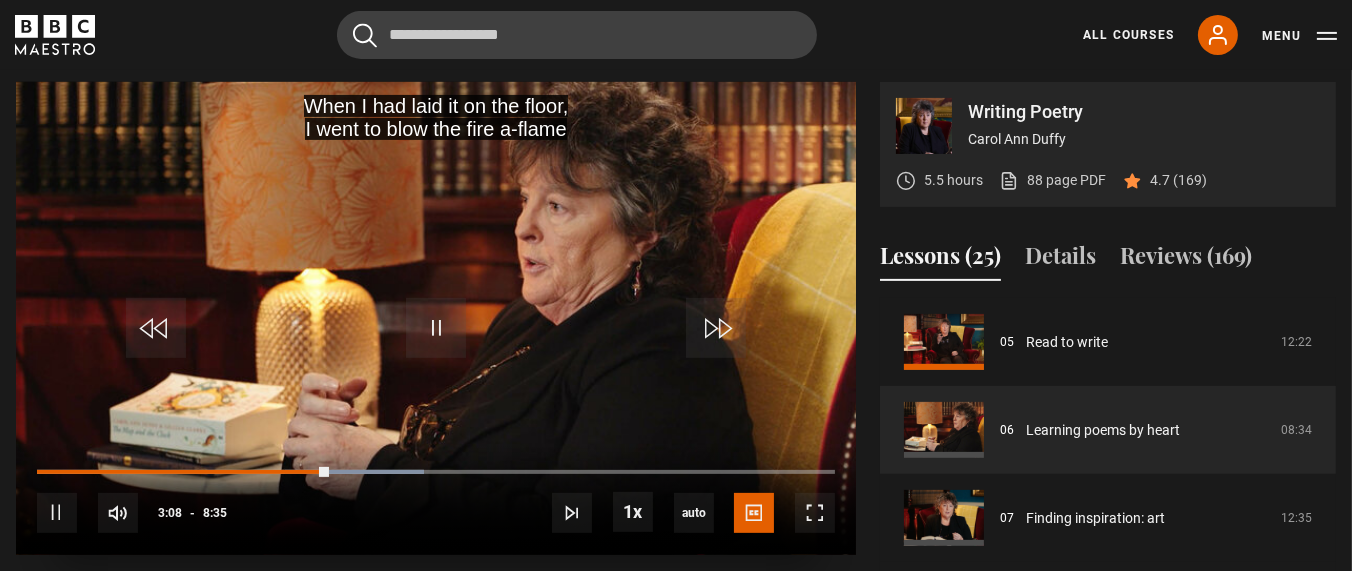 click on "10s Skip Back 10 seconds Pause 10s Skip Forward 10 seconds Loaded :  48.54% 2:50 3:08 Pause Mute Current Time  3:08 - Duration  8:35
Carol Ann Duffy
Lesson 6
Learning poems by heart
1x Playback Rate 2x 1.5x 1x , selected 0.5x auto Quality 360p 720p 1080p 2160p Auto , selected Captions captions off English  Captions , selected" at bounding box center (436, 499) 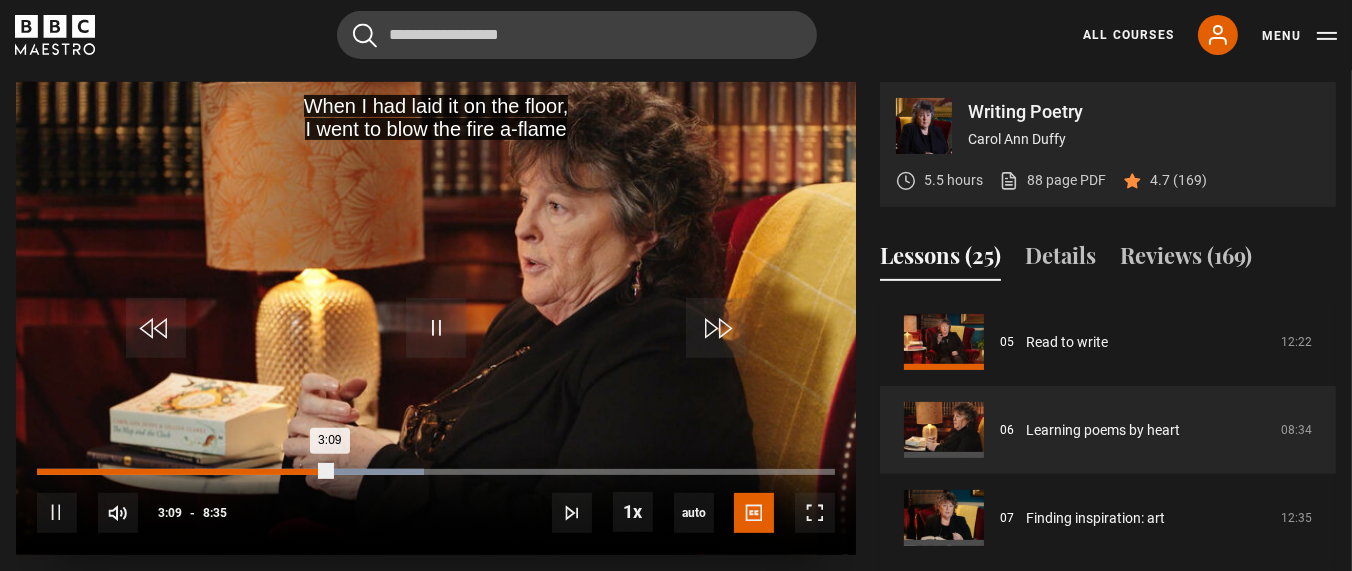click on "Loaded :  48.54% 2:52 3:09" at bounding box center [436, 472] 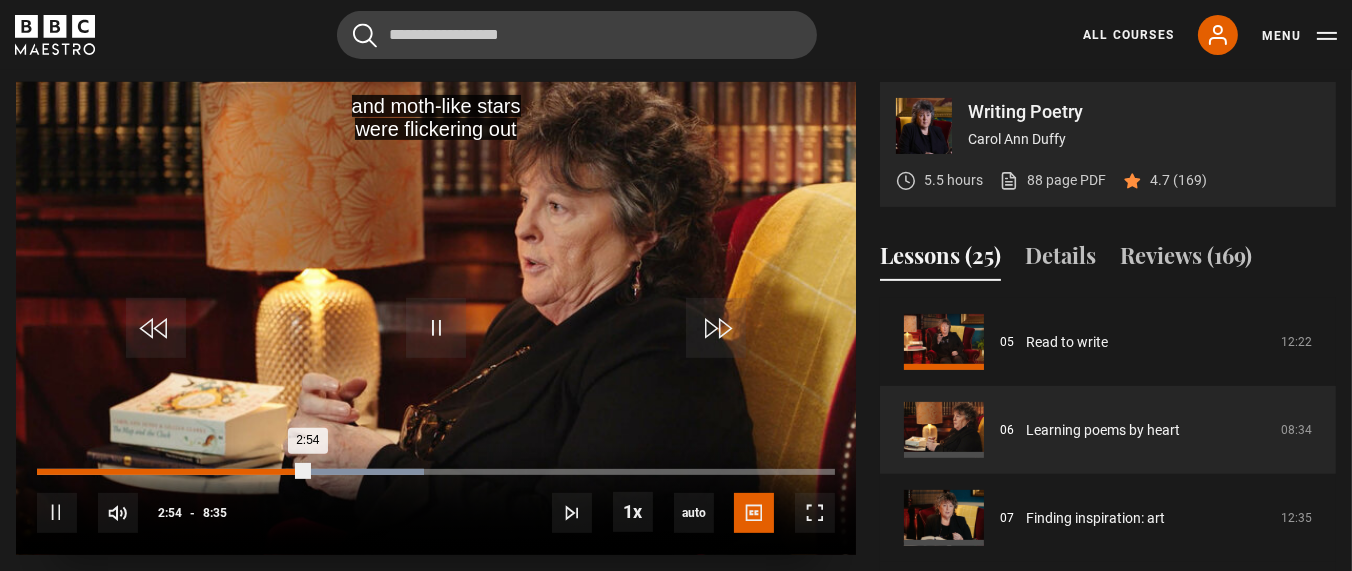 click on "2:54" at bounding box center (172, 472) 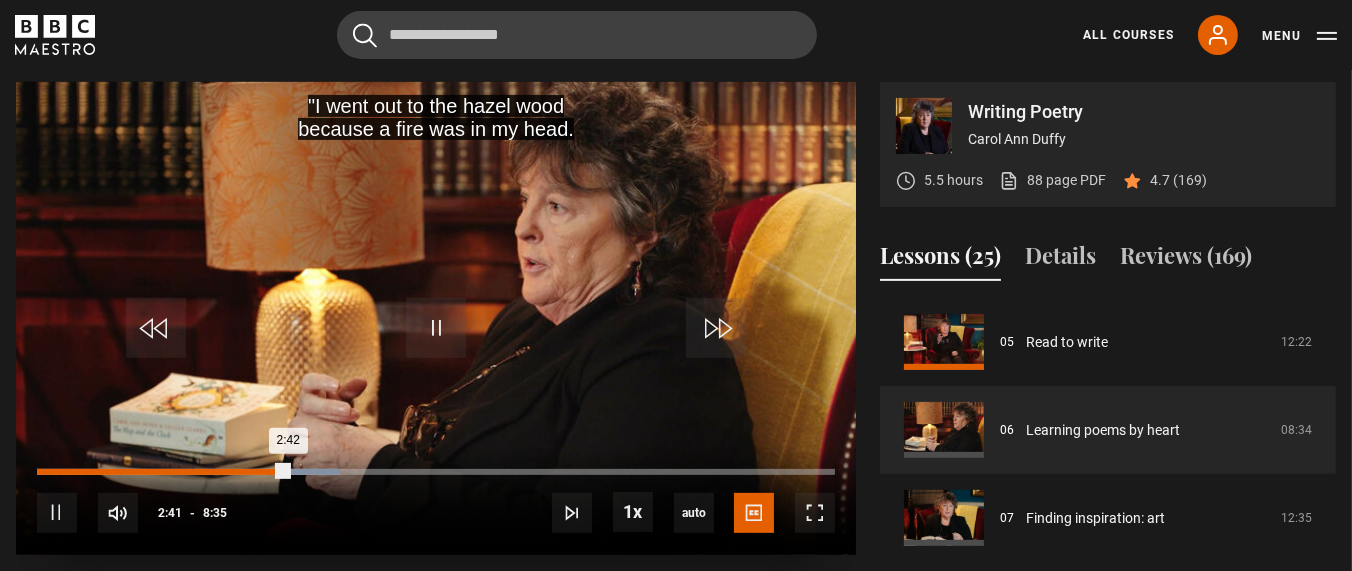 click on "Loaded :  37.86% 2:28 2:42" at bounding box center (436, 472) 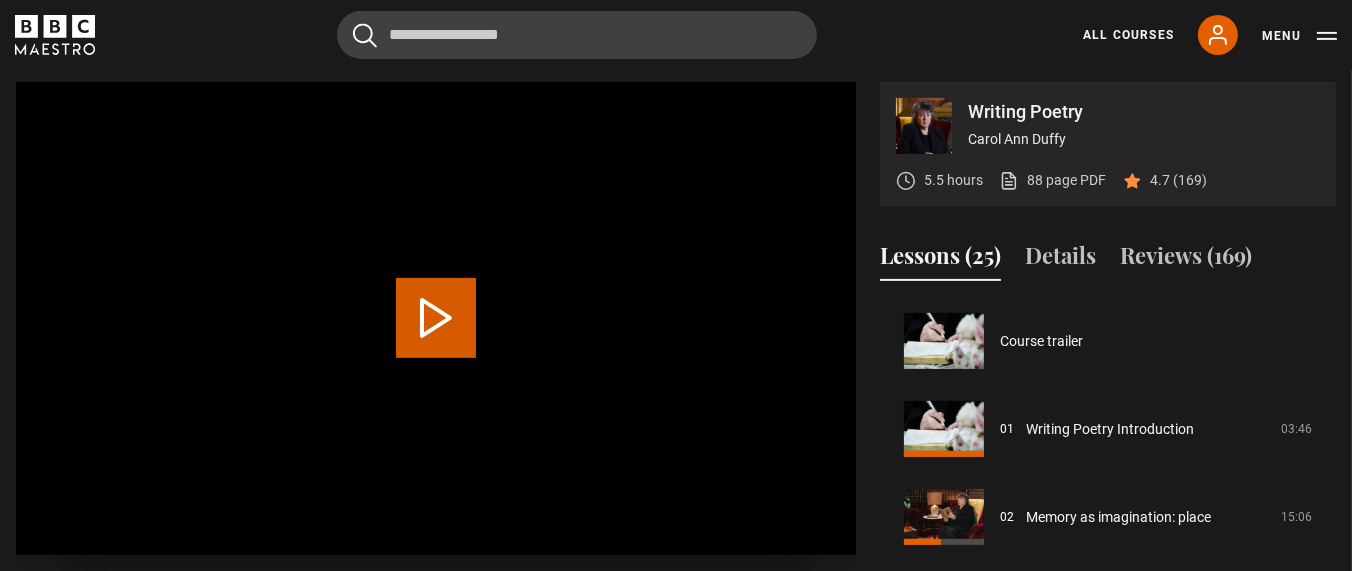 scroll, scrollTop: 527, scrollLeft: 0, axis: vertical 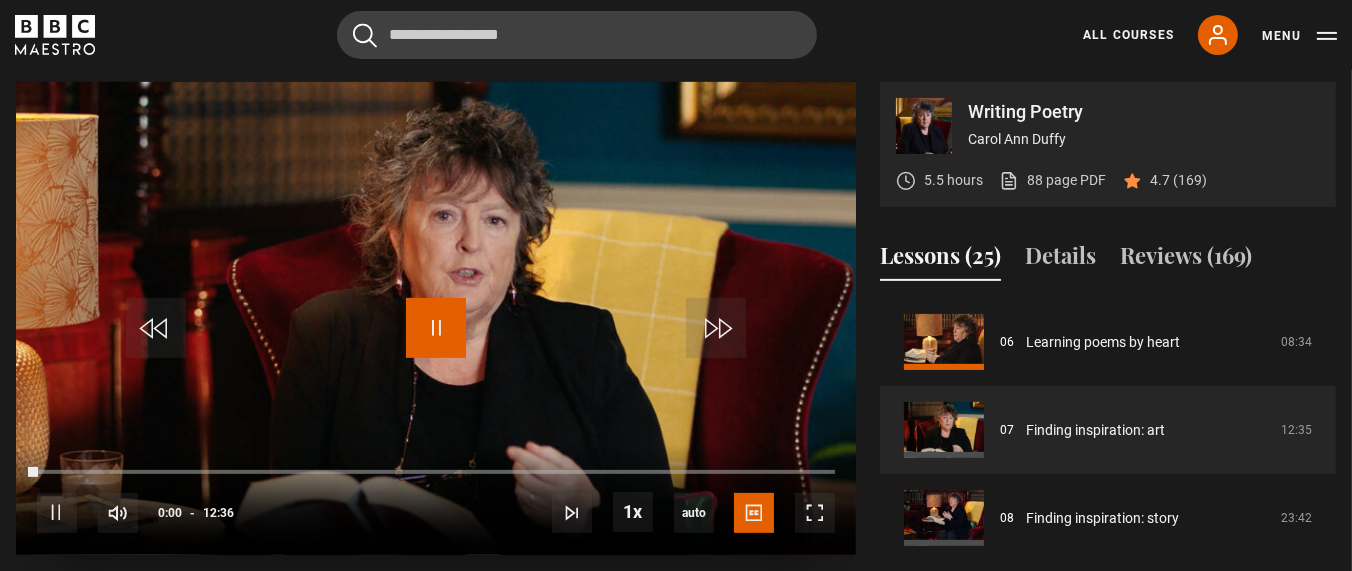 click at bounding box center (436, 328) 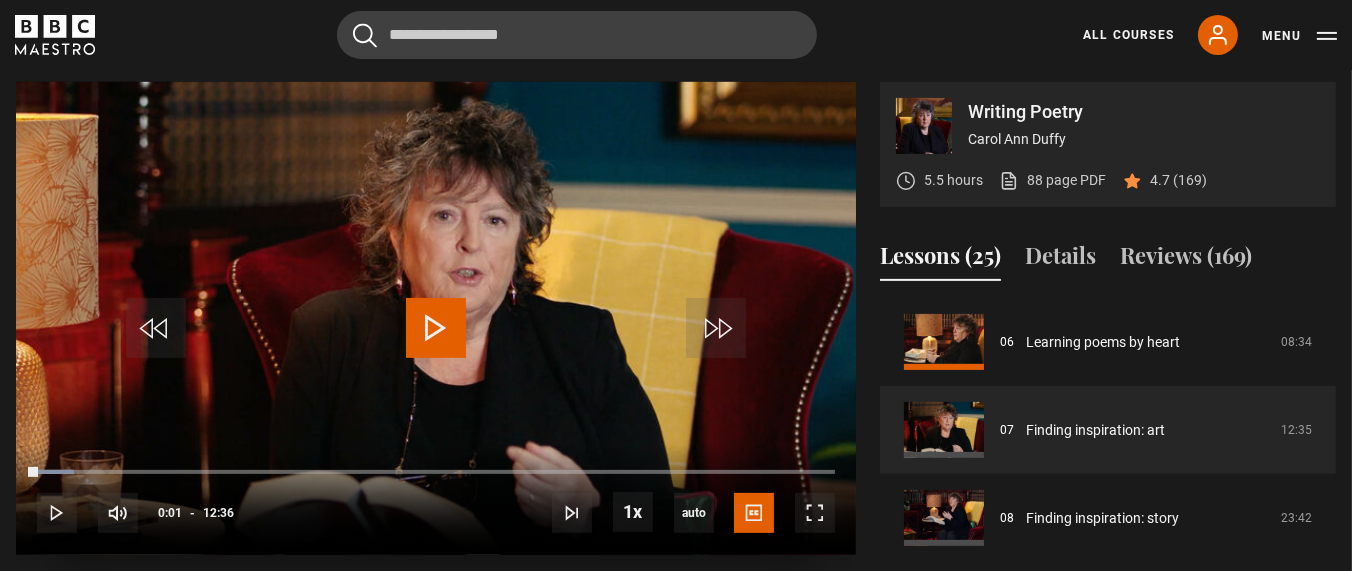 click at bounding box center (436, 328) 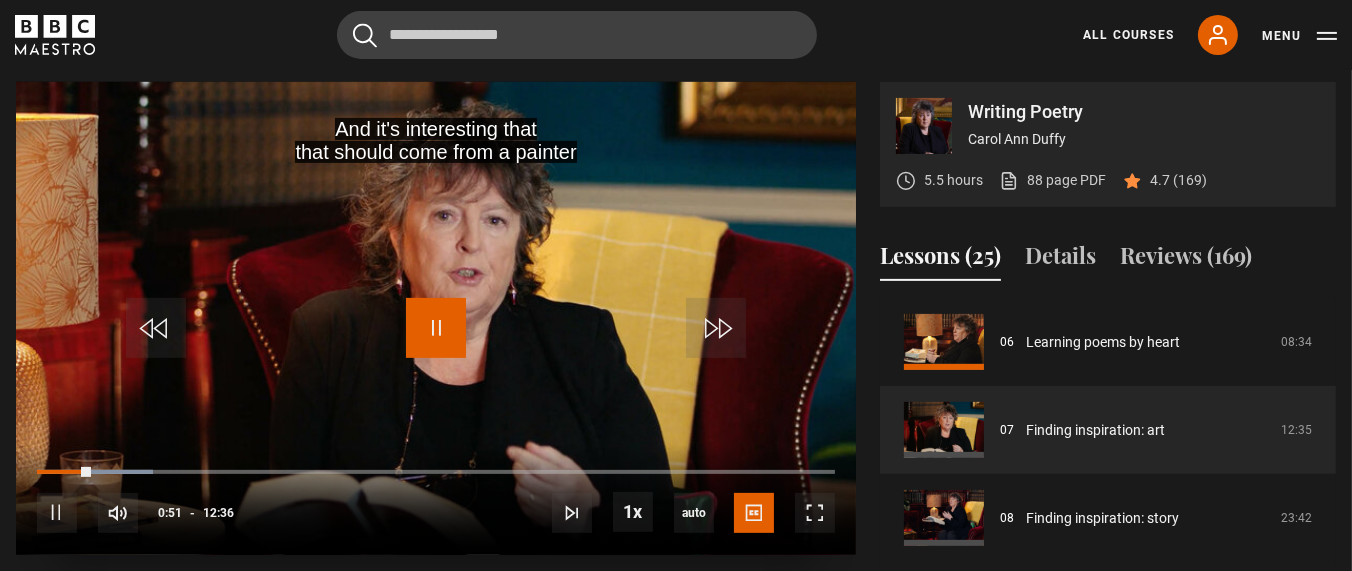 click at bounding box center [436, 328] 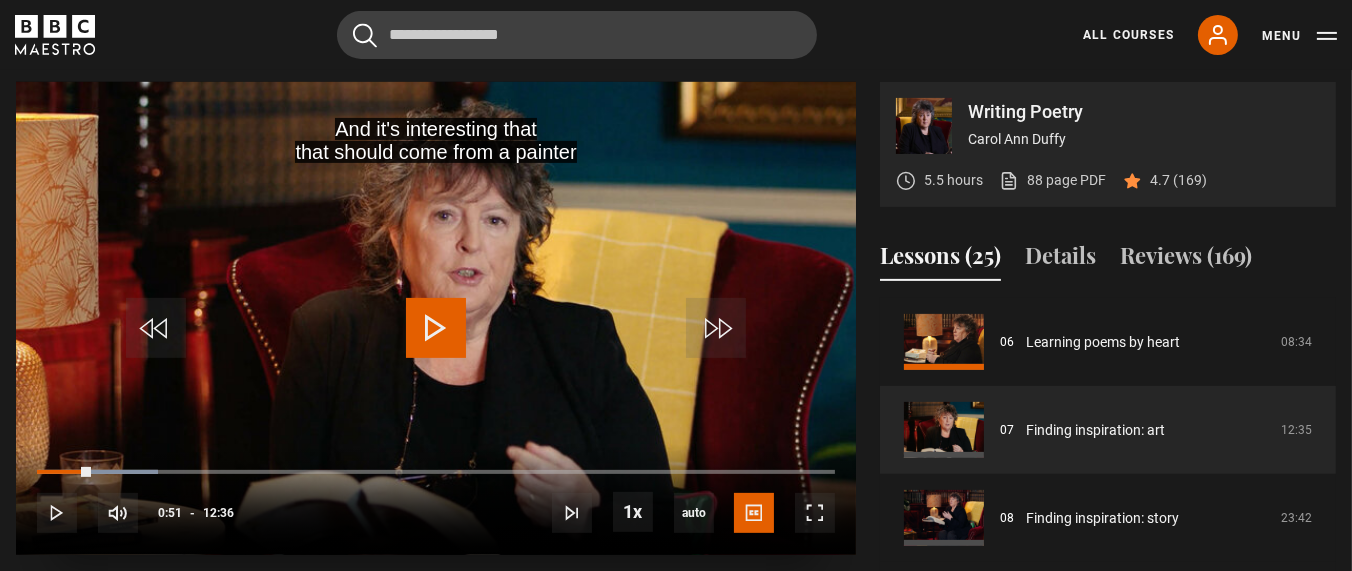 click at bounding box center [436, 328] 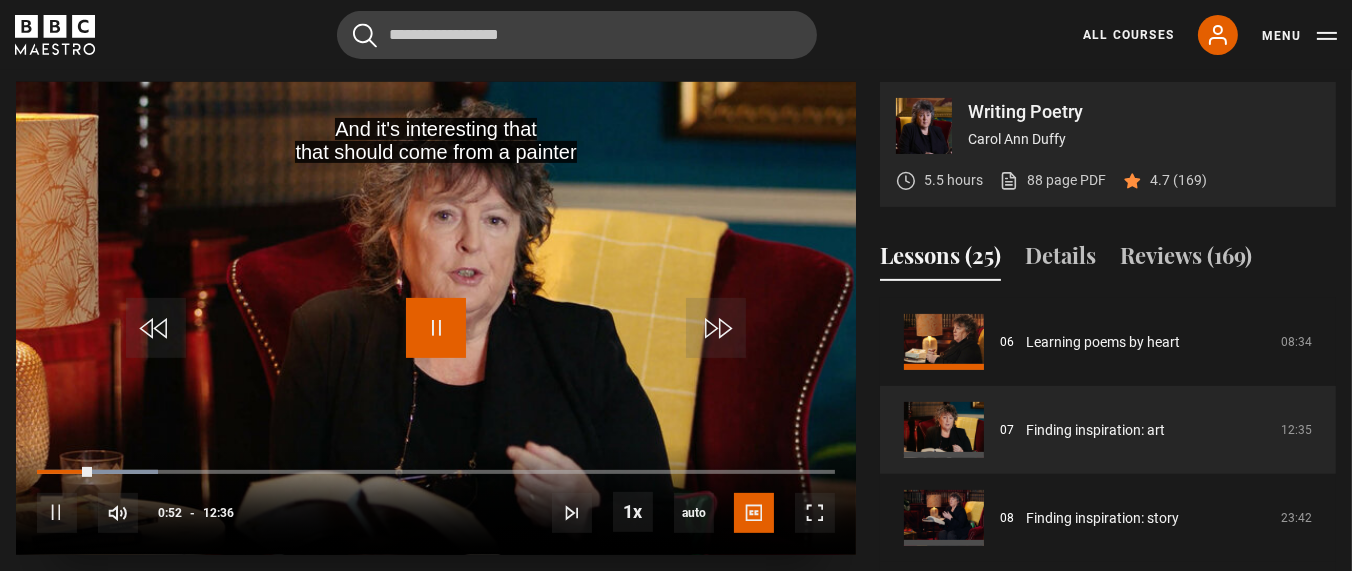 click at bounding box center (436, 328) 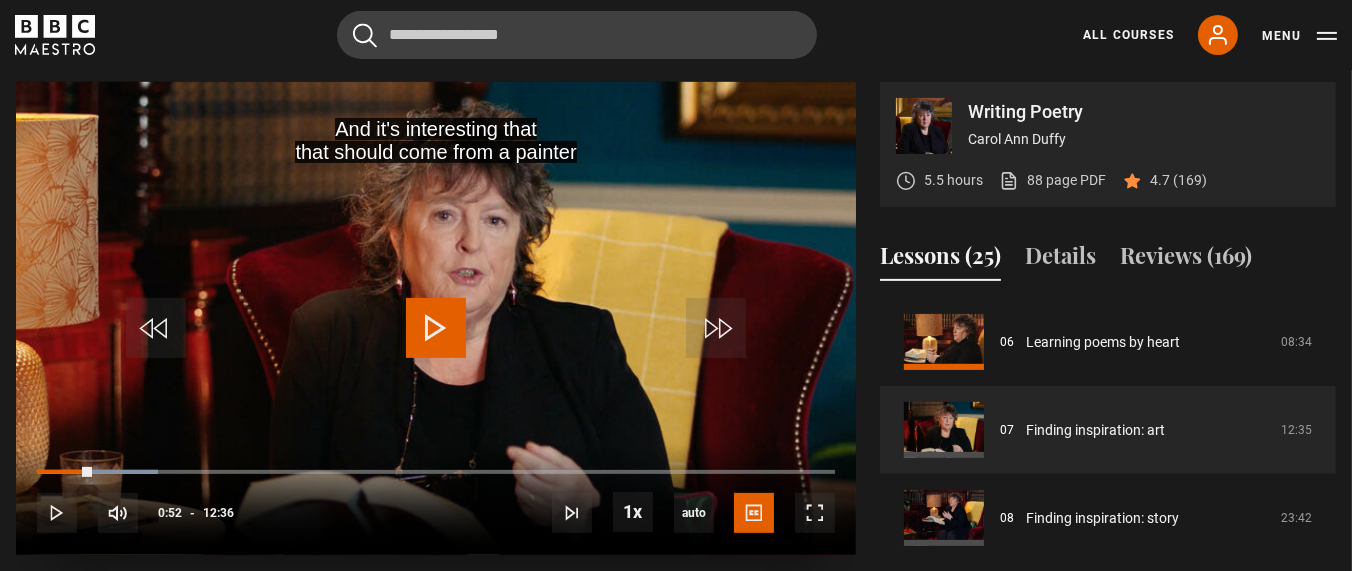 click at bounding box center [436, 328] 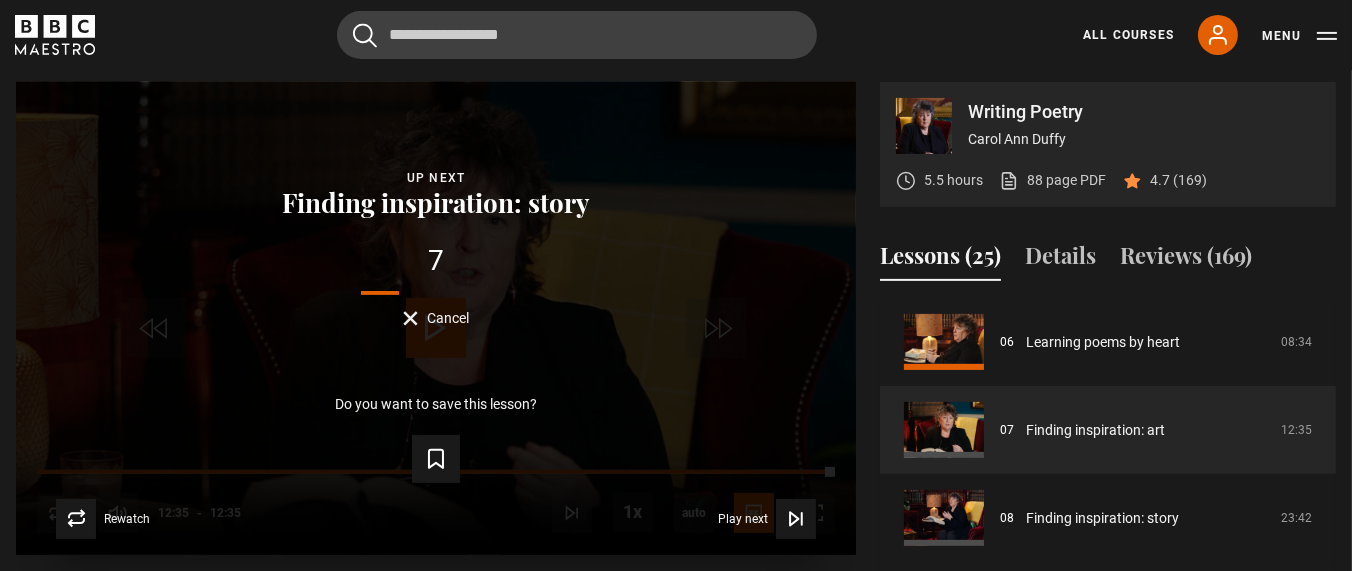 click on "7
Cancel" at bounding box center [436, 286] 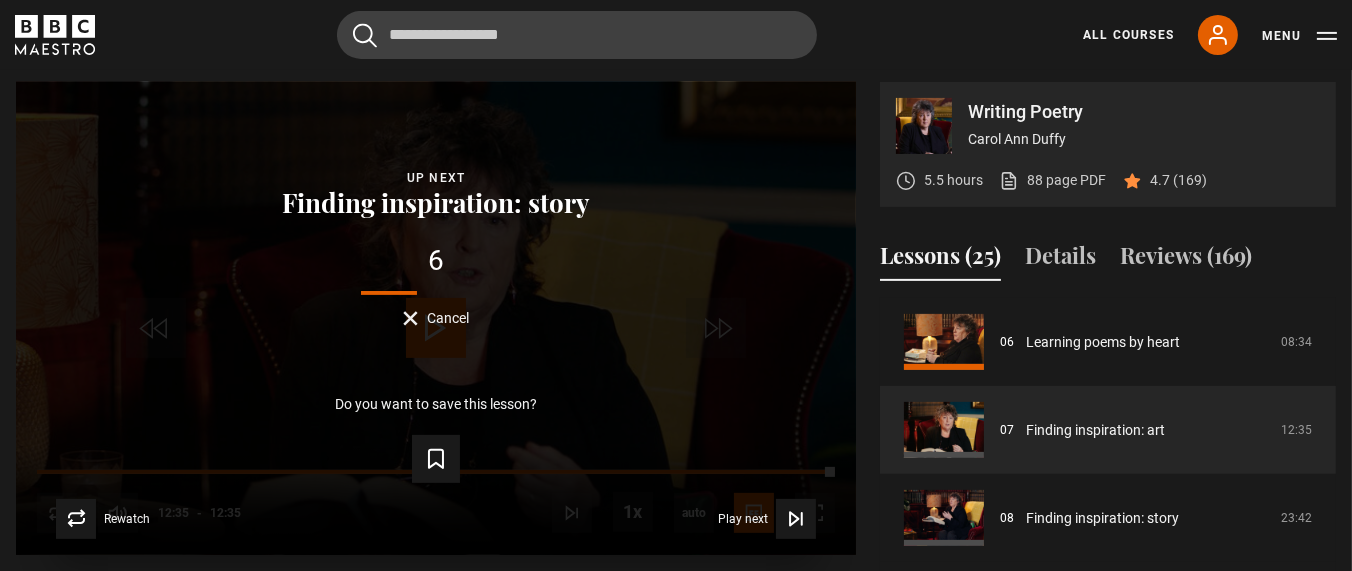 click on "Cancel" at bounding box center [436, 318] 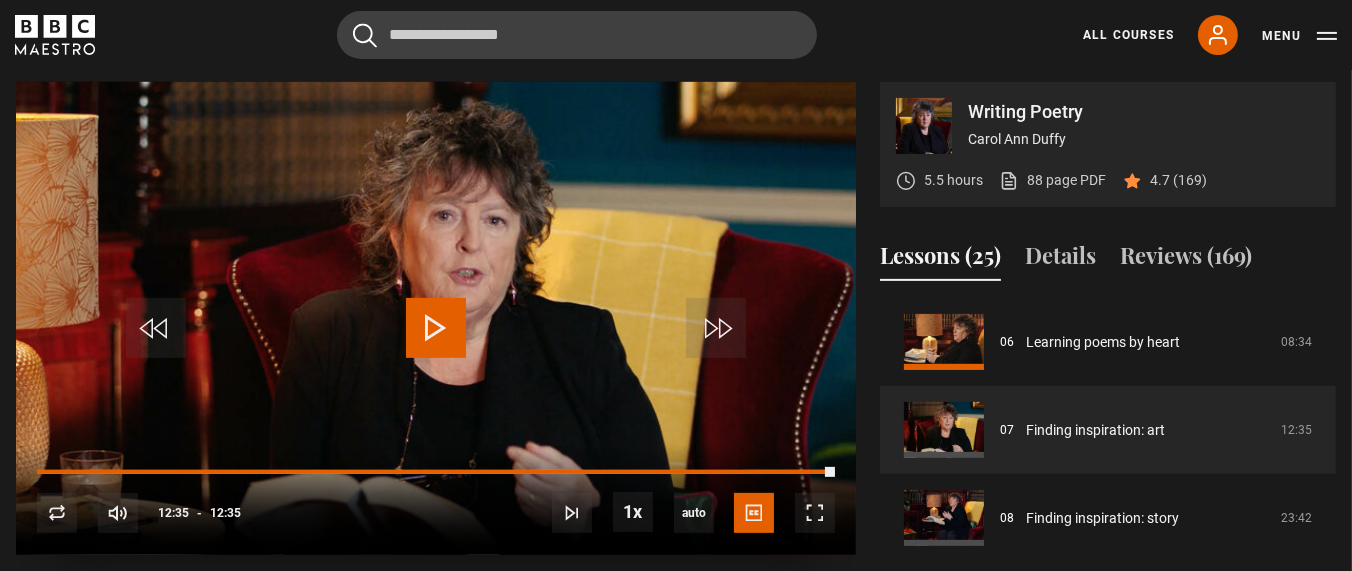 type 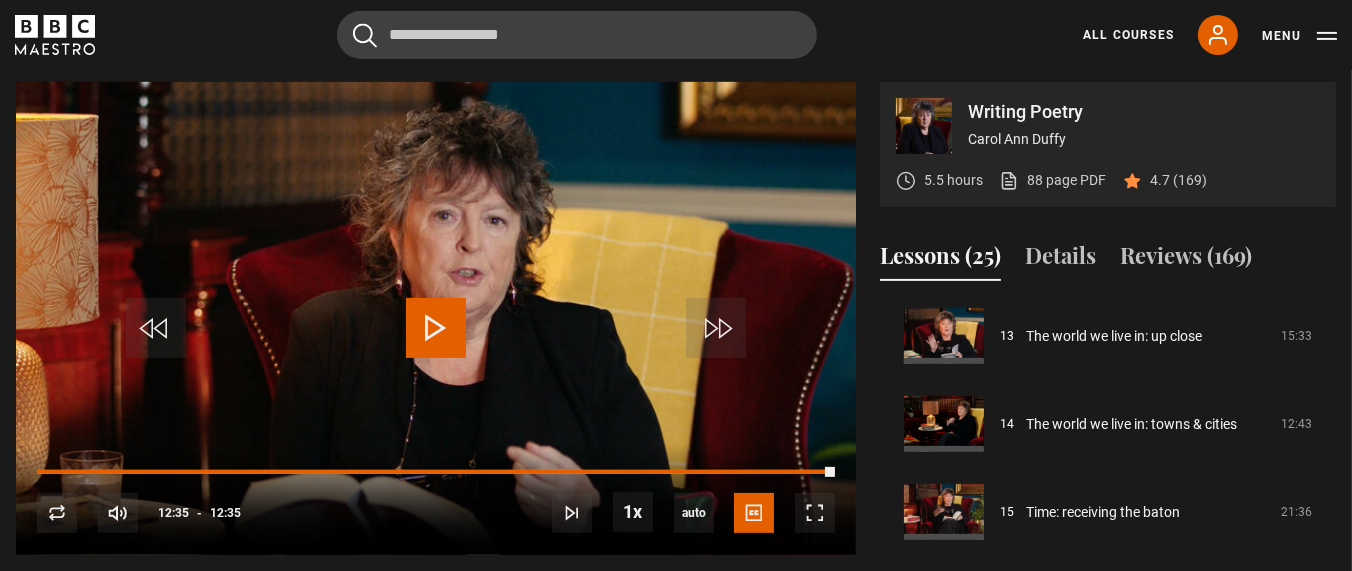 scroll, scrollTop: 1152, scrollLeft: 0, axis: vertical 